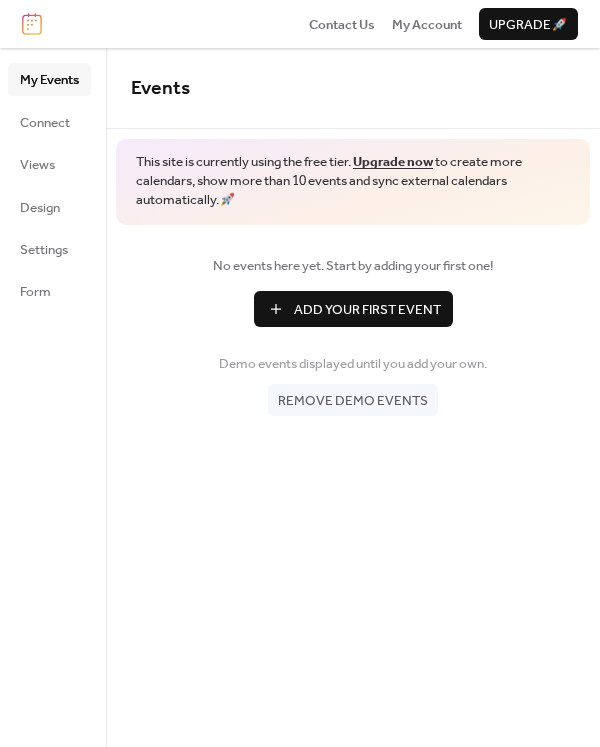 scroll, scrollTop: 0, scrollLeft: 0, axis: both 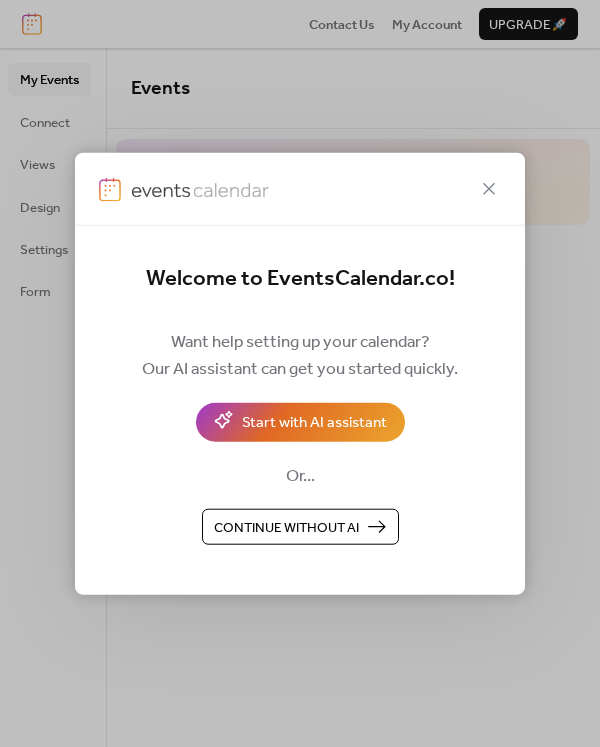 click on "Continue without AI" at bounding box center [286, 527] 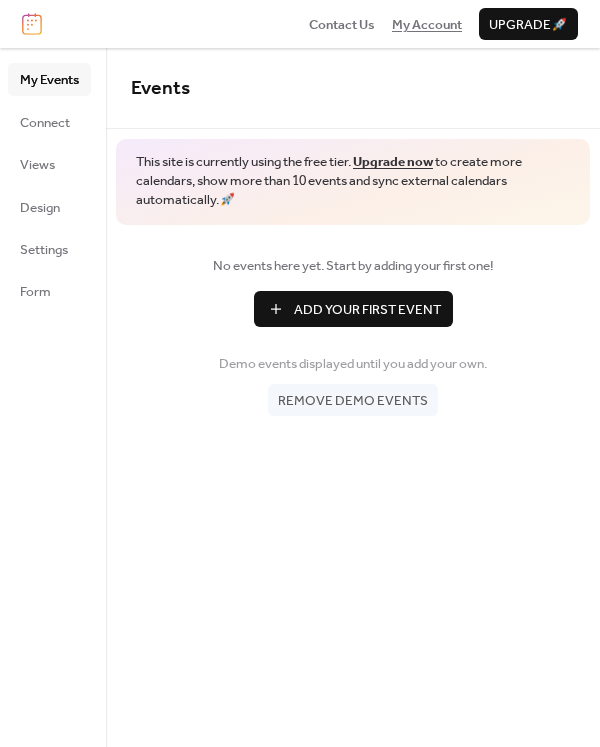 click on "My Account" at bounding box center [427, 25] 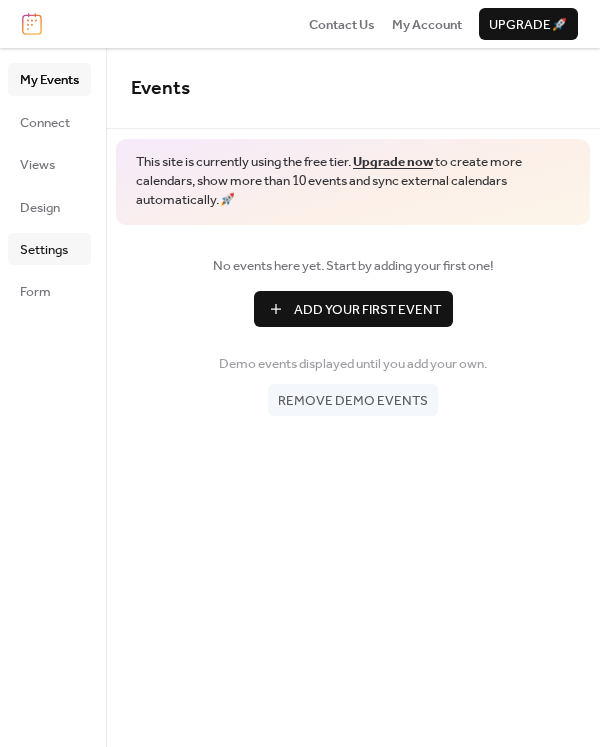 click on "Settings" at bounding box center [44, 250] 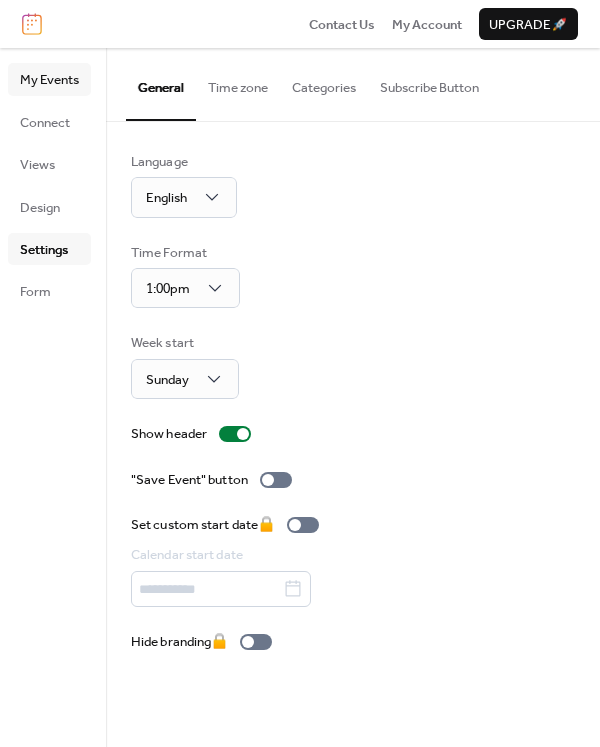 click on "My Events" at bounding box center (49, 80) 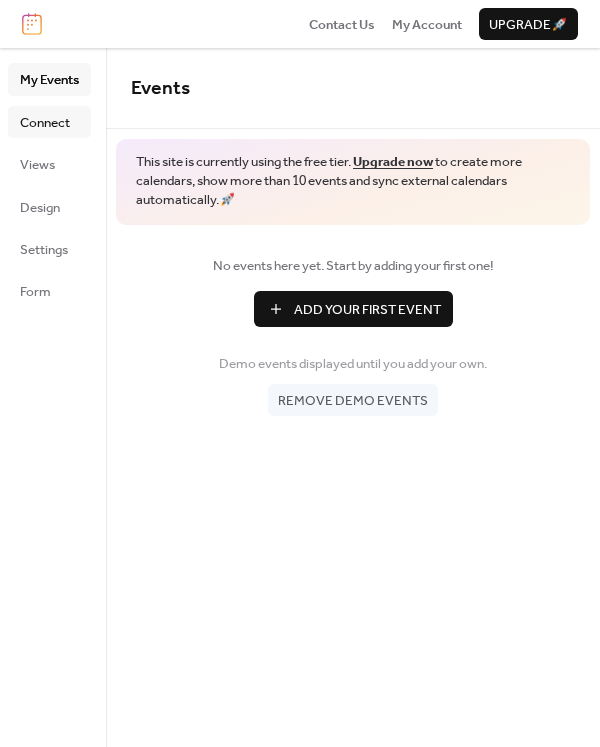 click on "Connect" at bounding box center (45, 123) 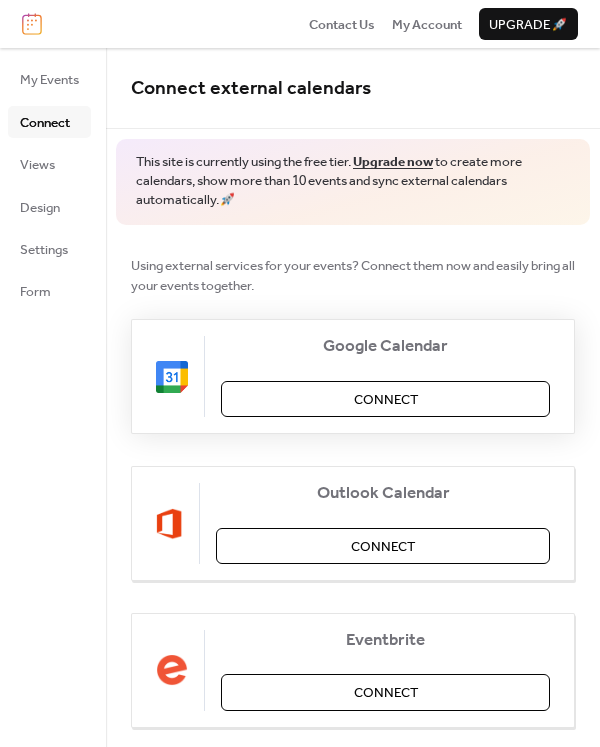click on "Connect" at bounding box center [385, 399] 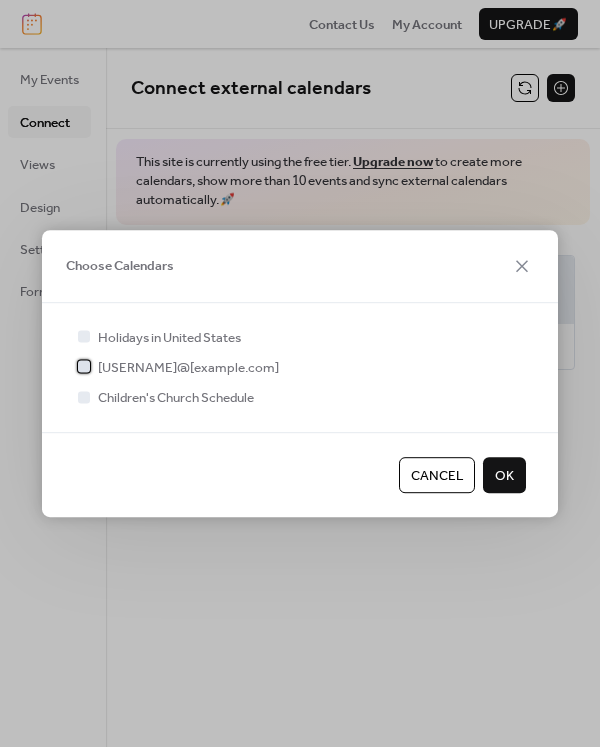 click on "lighthousechurch[EMAIL]" at bounding box center (188, 368) 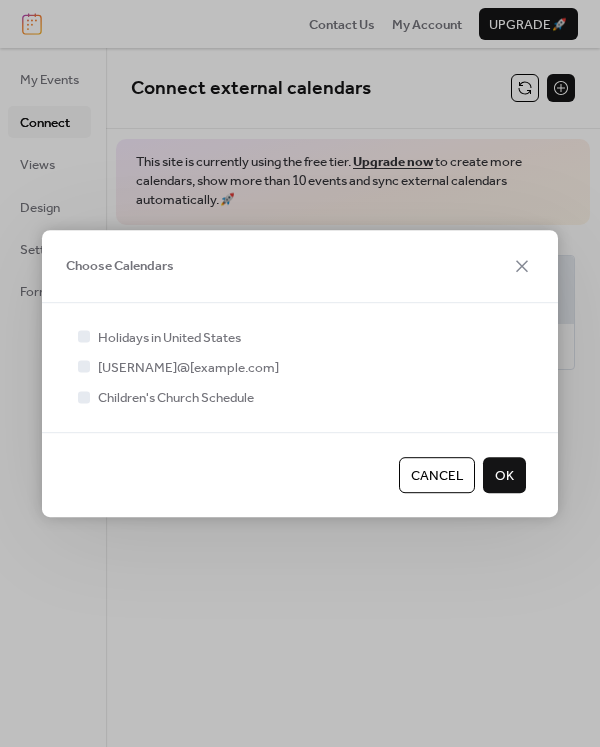 click on "OK" at bounding box center [504, 476] 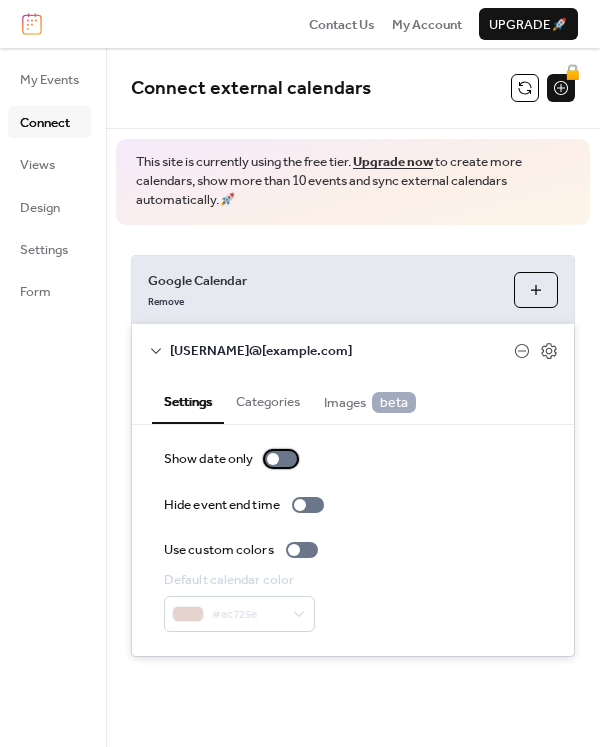 click on "Show date only" at bounding box center (234, 459) 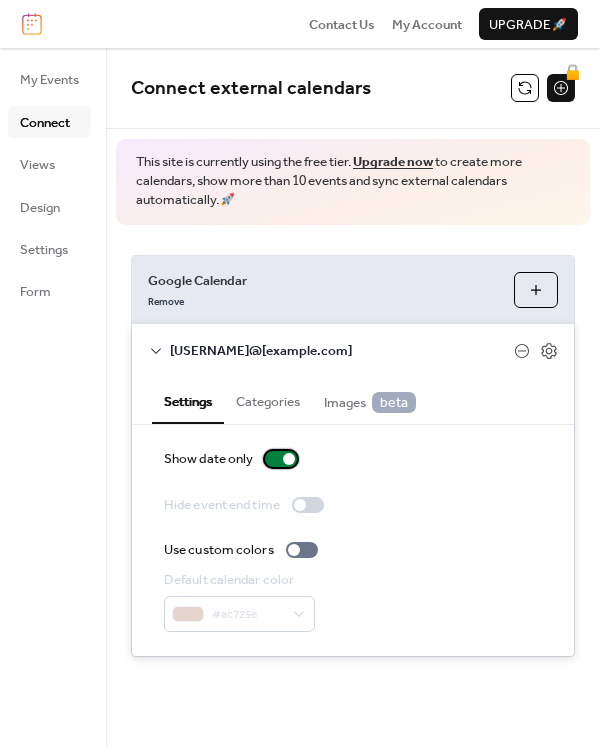click at bounding box center [281, 459] 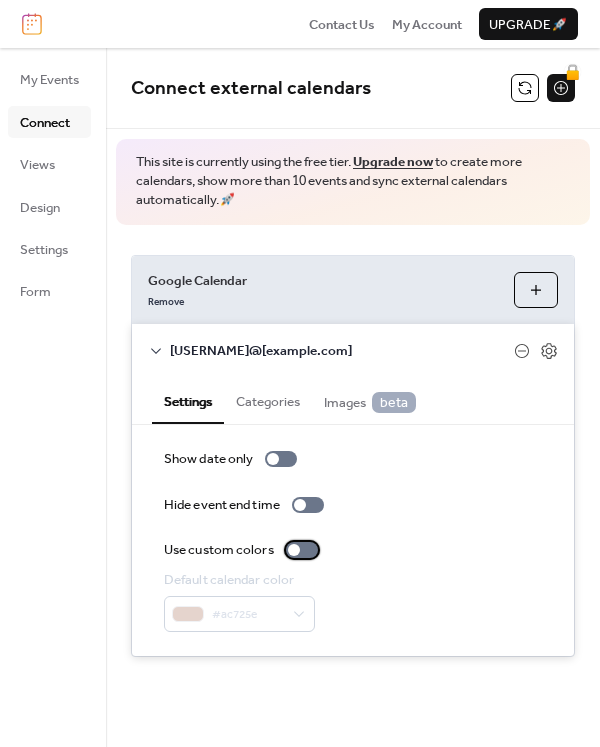 click at bounding box center (294, 550) 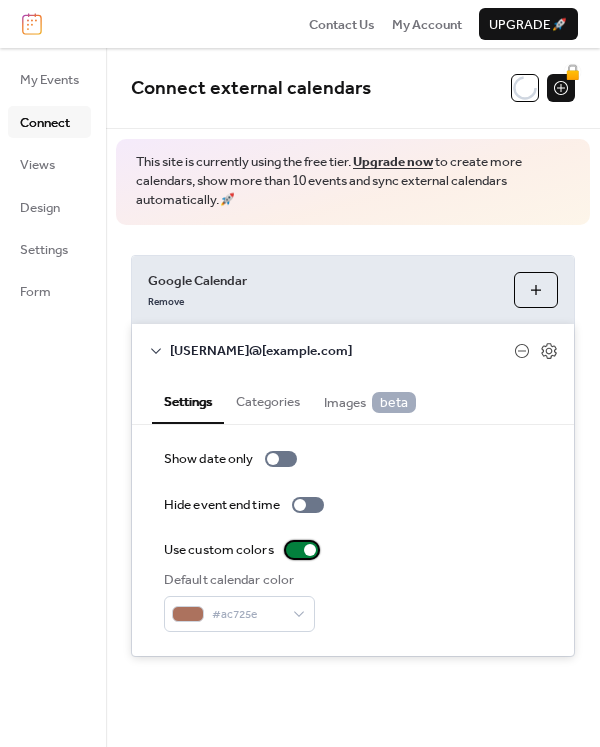 click at bounding box center [302, 550] 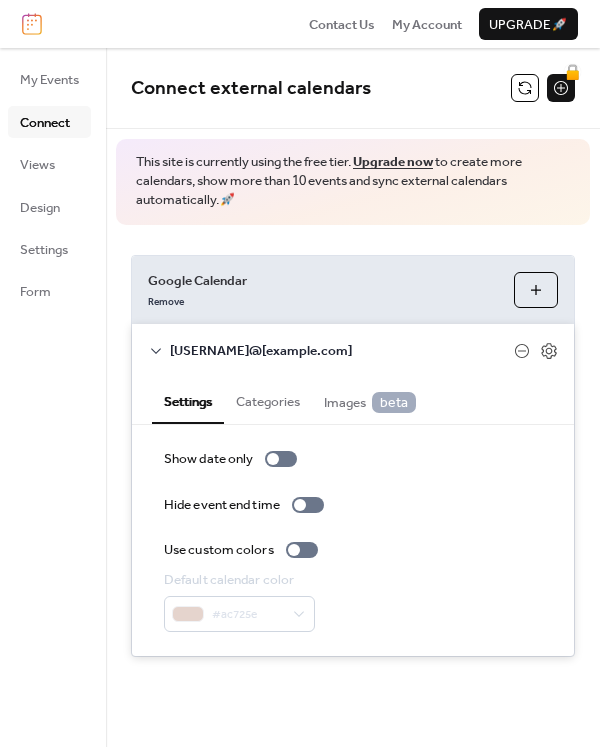 click on "Choose Calendars" at bounding box center (536, 290) 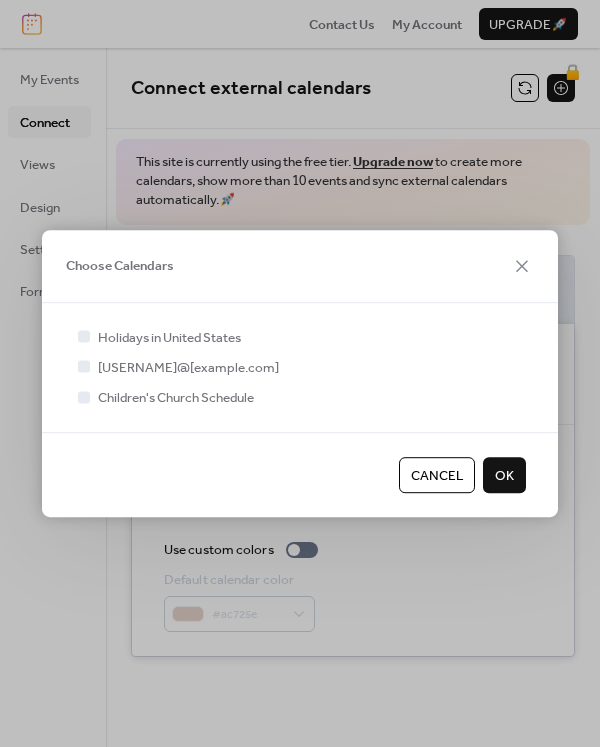 click on "Cancel" at bounding box center (437, 475) 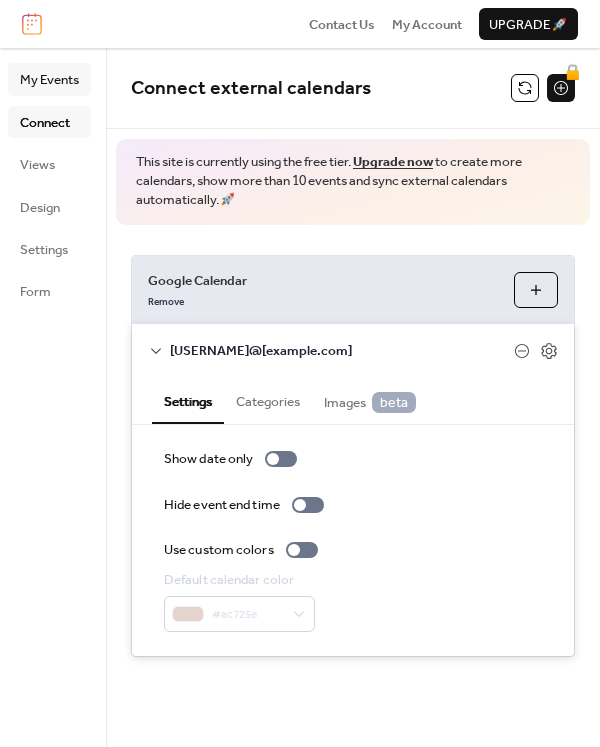 click on "My Events" at bounding box center [49, 80] 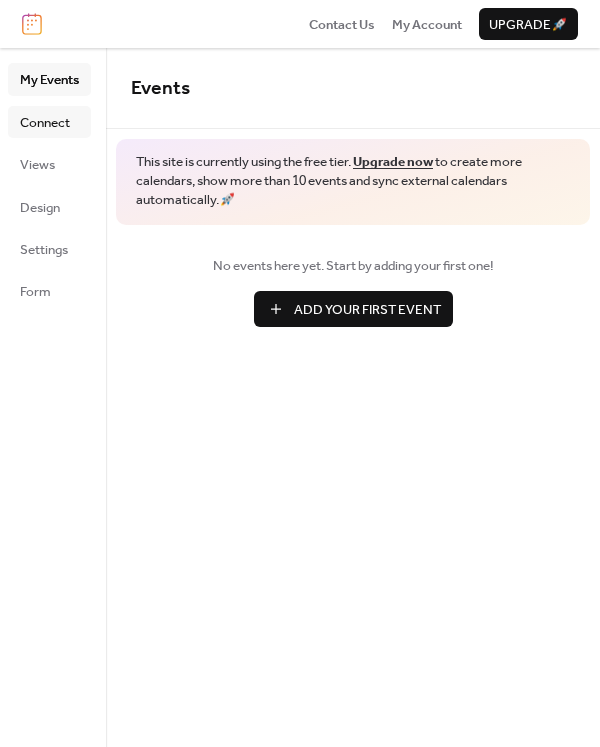 click on "Connect" at bounding box center [45, 123] 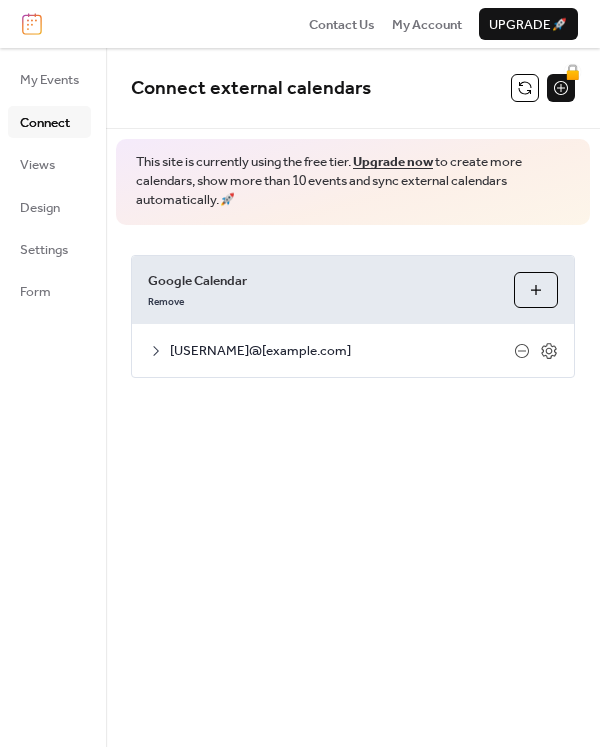 click on "lighthousechurch[EMAIL]" at bounding box center [342, 351] 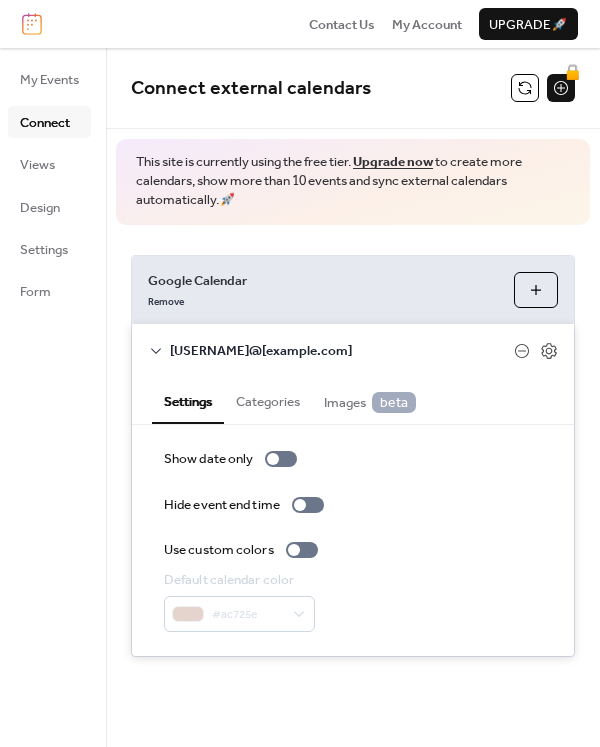 click on "Categories" at bounding box center (268, 399) 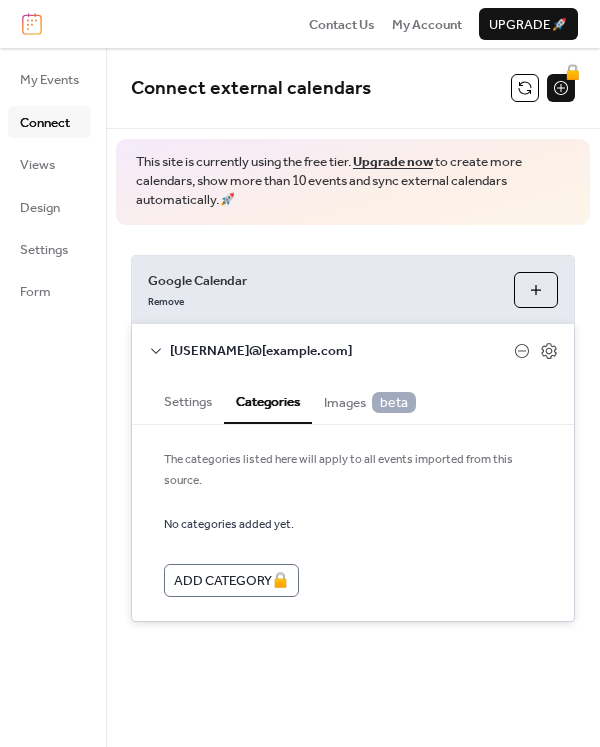 click on "Images   beta" at bounding box center [370, 400] 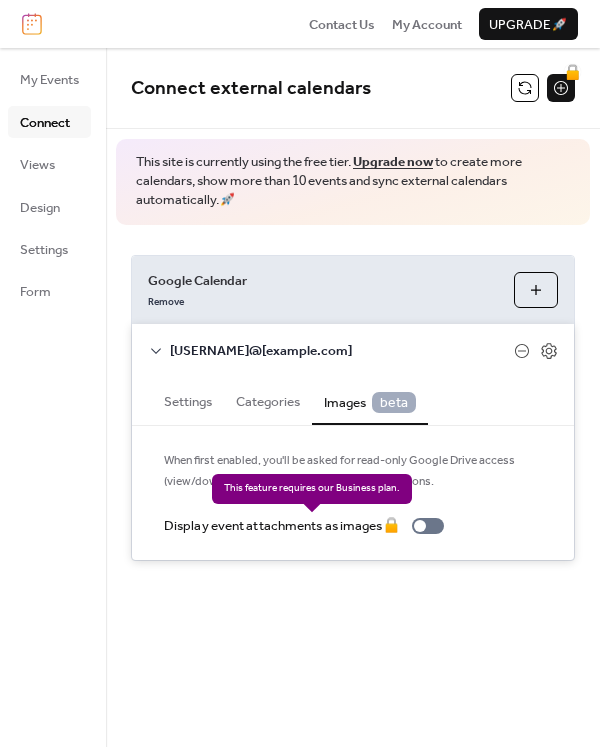 click on "Display event attachments as images  🔒" at bounding box center [308, 526] 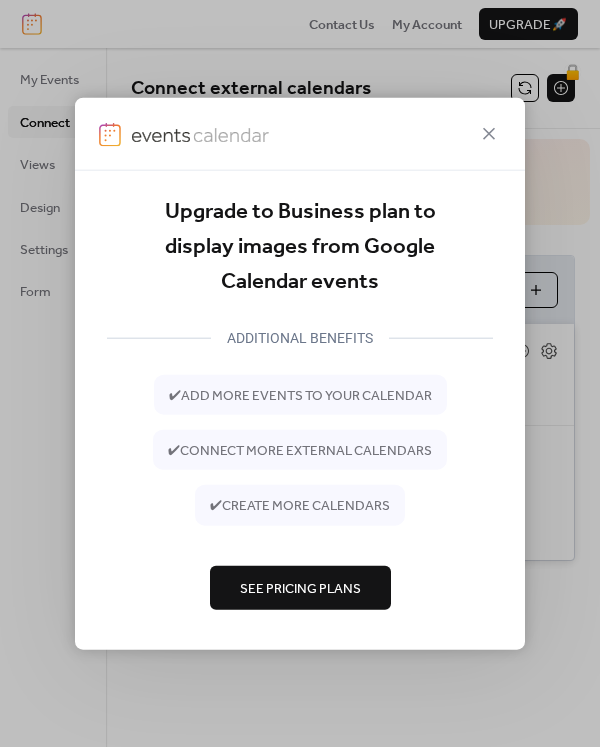 click at bounding box center (300, 133) 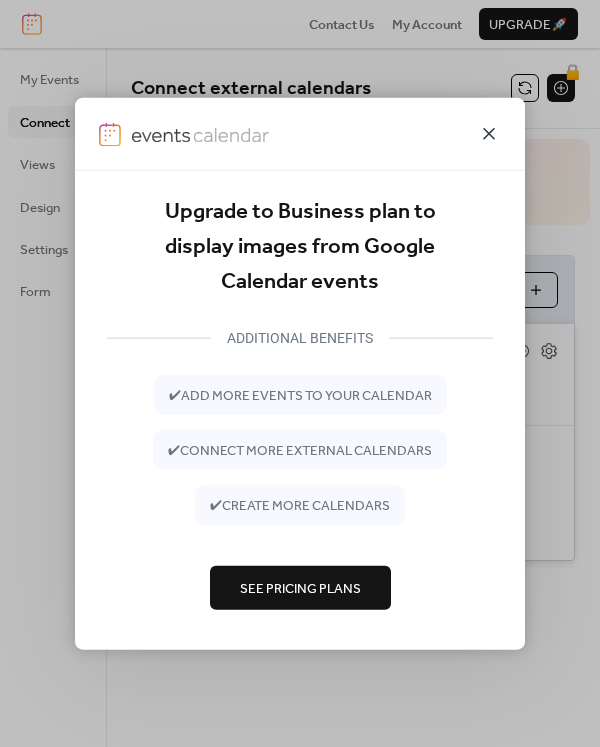 click 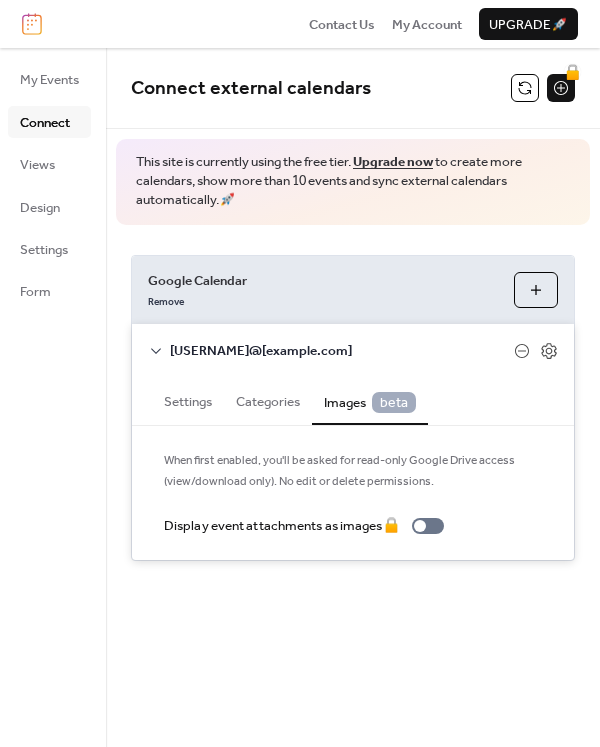 click on "lighthousechurch[EMAIL]" at bounding box center (353, 350) 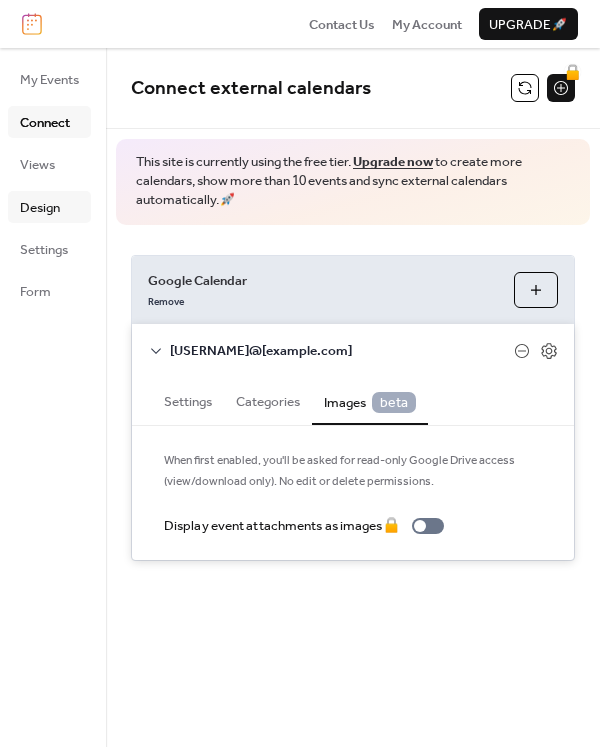 click on "Design" at bounding box center [40, 208] 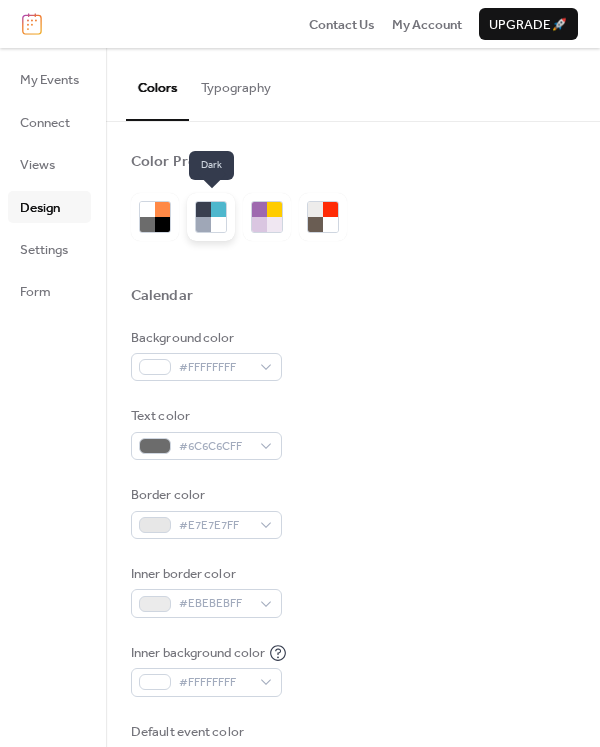 click at bounding box center (218, 224) 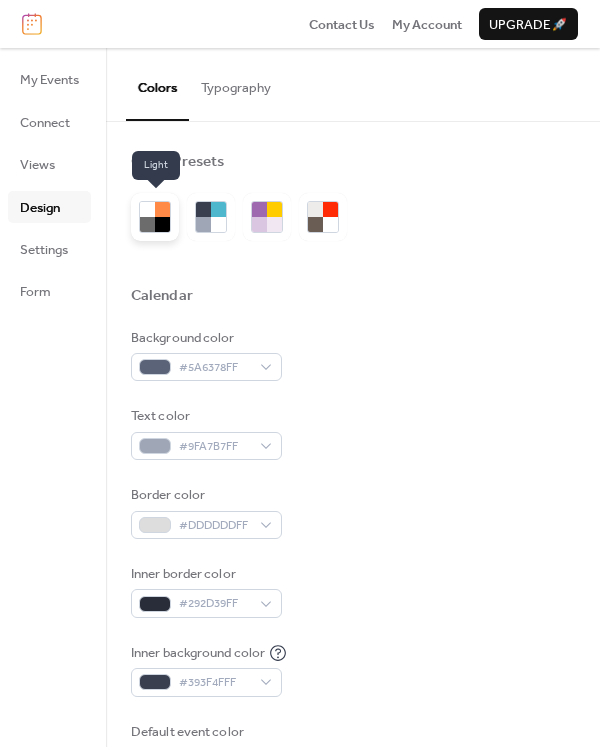click at bounding box center [147, 224] 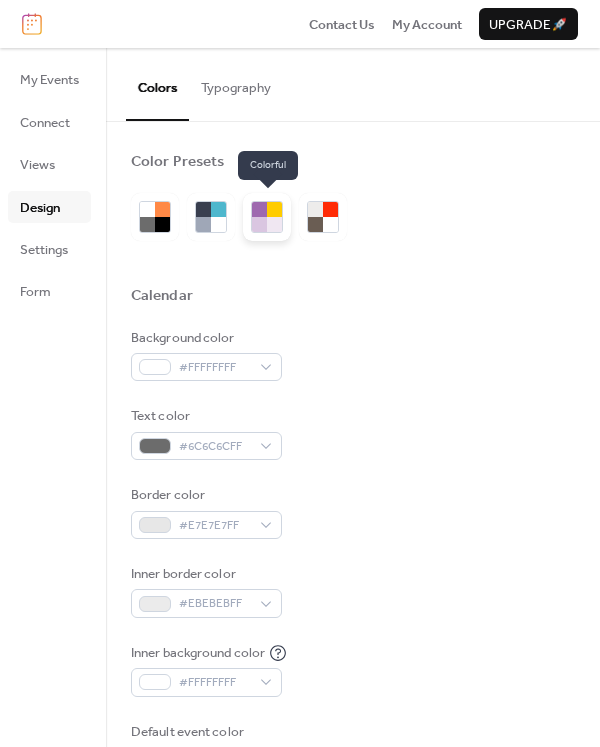 click at bounding box center [267, 217] 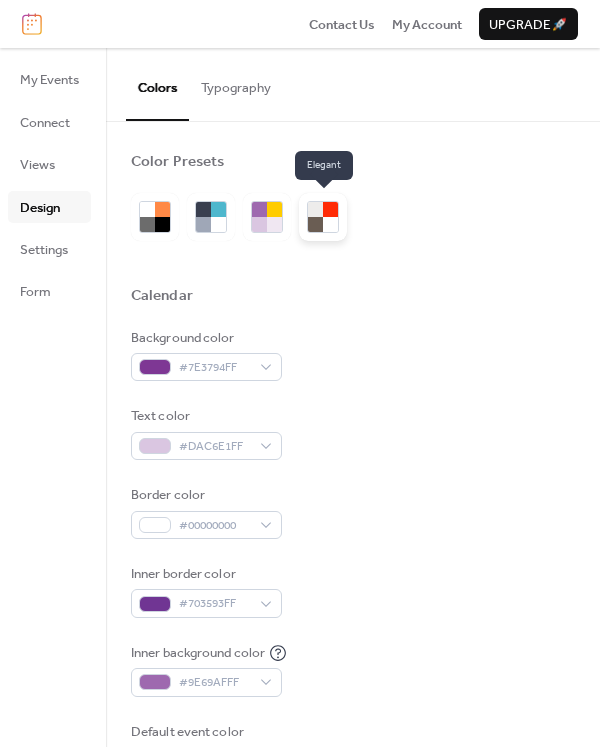 click at bounding box center [330, 224] 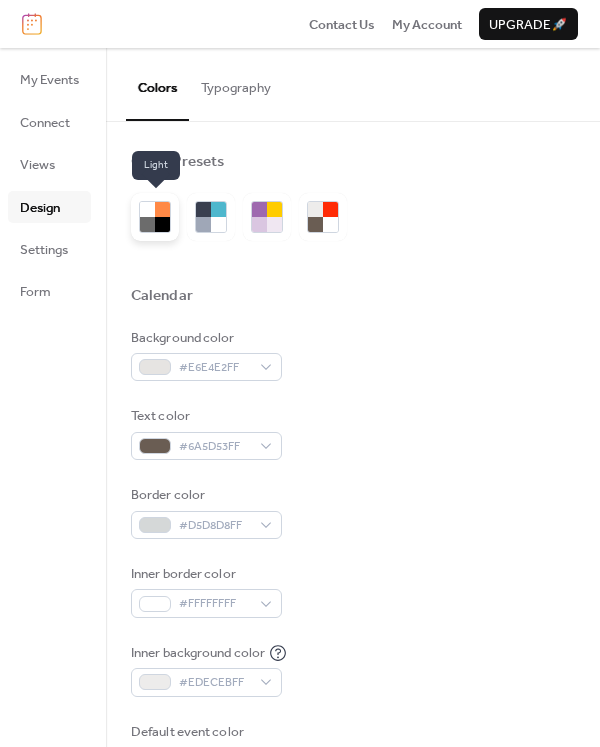 click at bounding box center (147, 224) 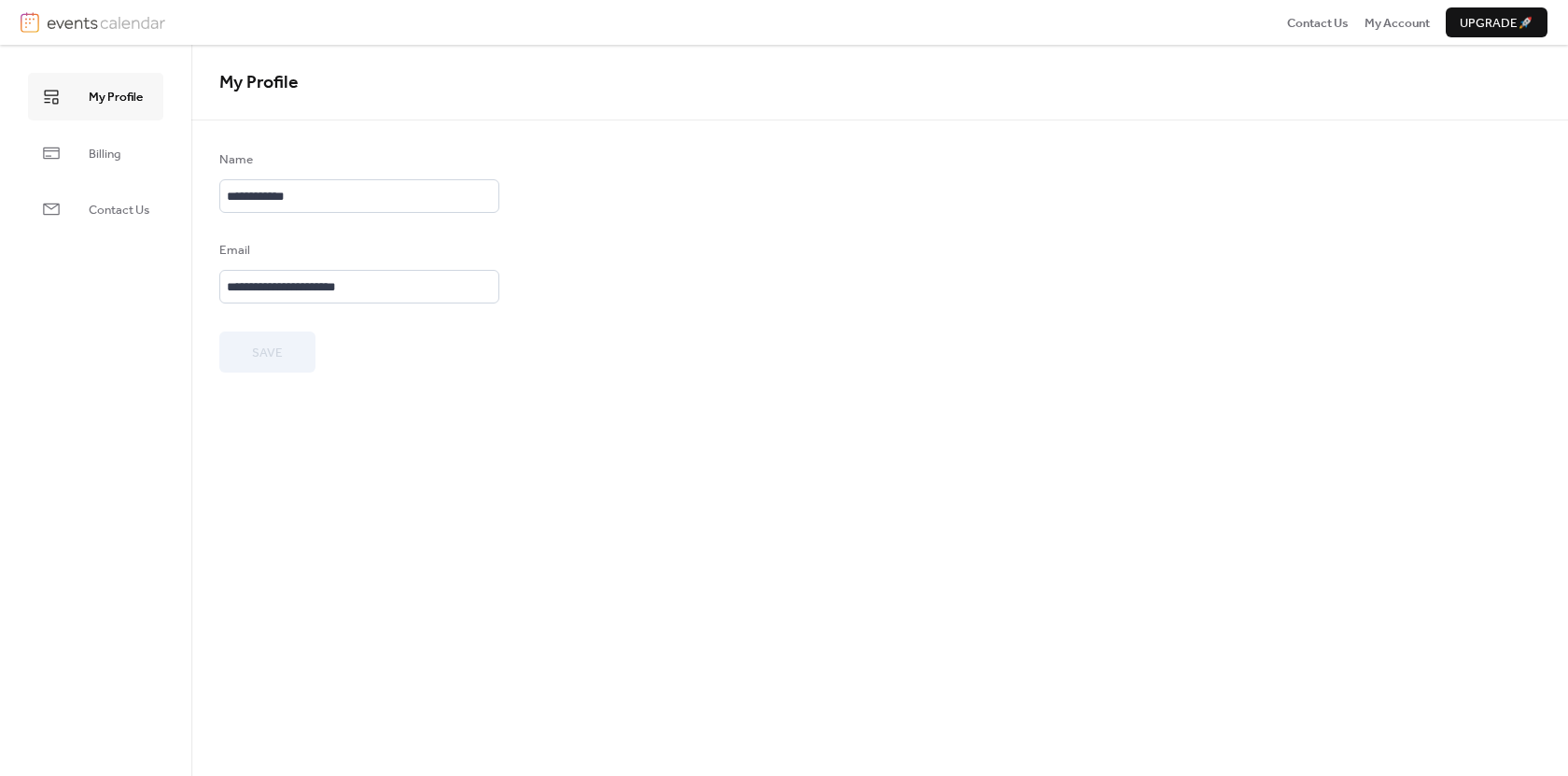scroll, scrollTop: 0, scrollLeft: 0, axis: both 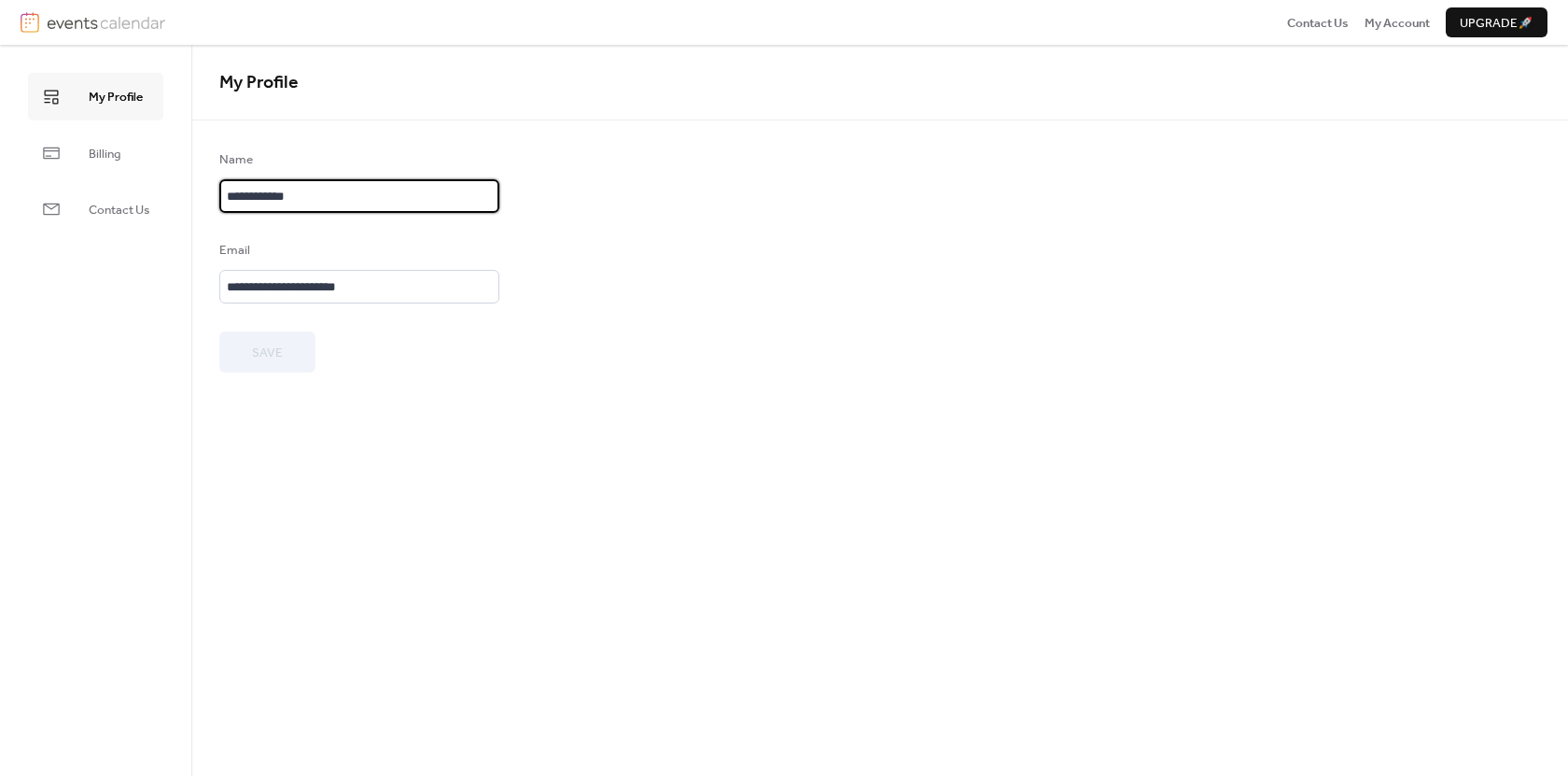 drag, startPoint x: 318, startPoint y: 206, endPoint x: 208, endPoint y: 192, distance: 110.88733 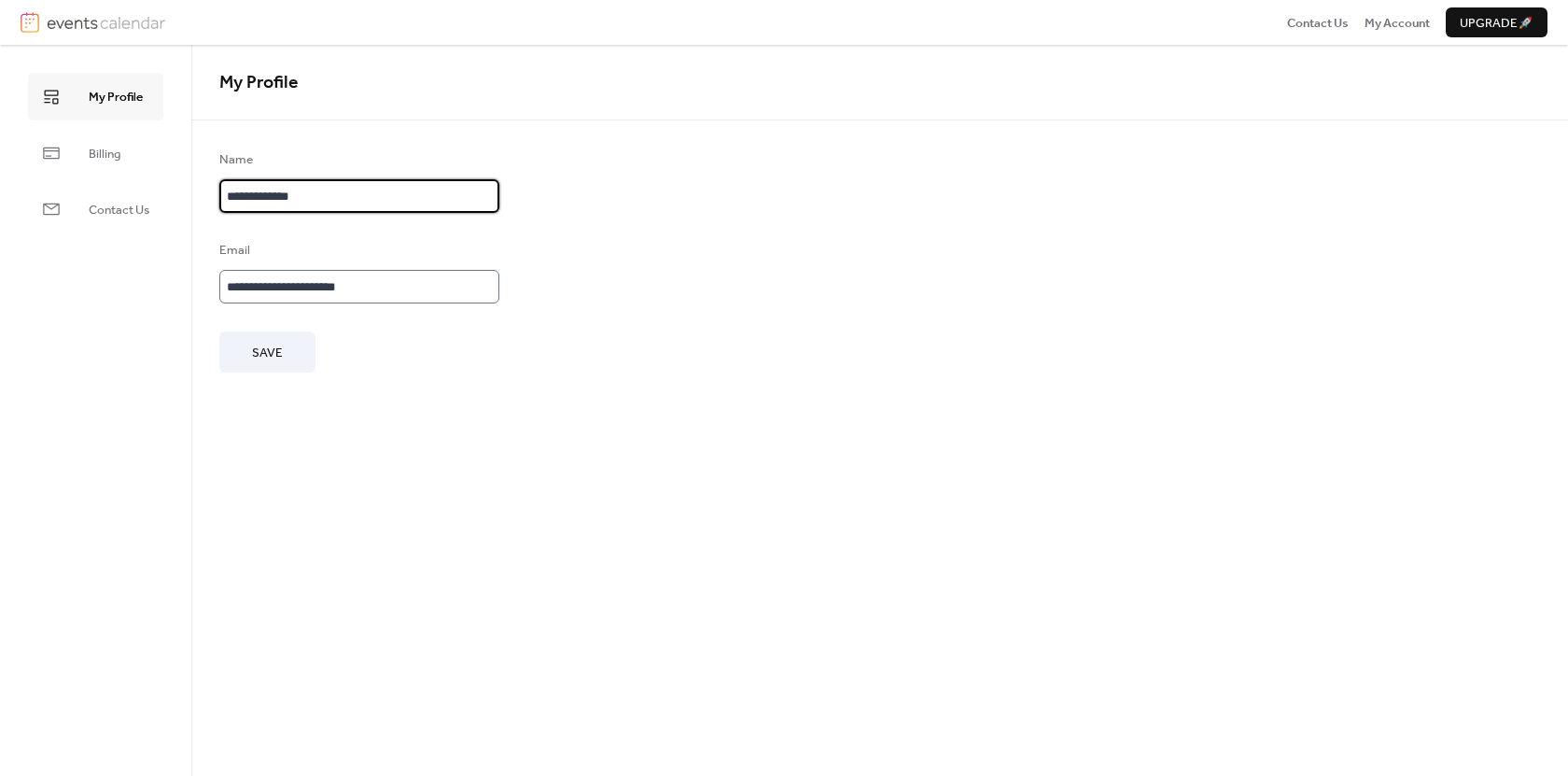 type on "**********" 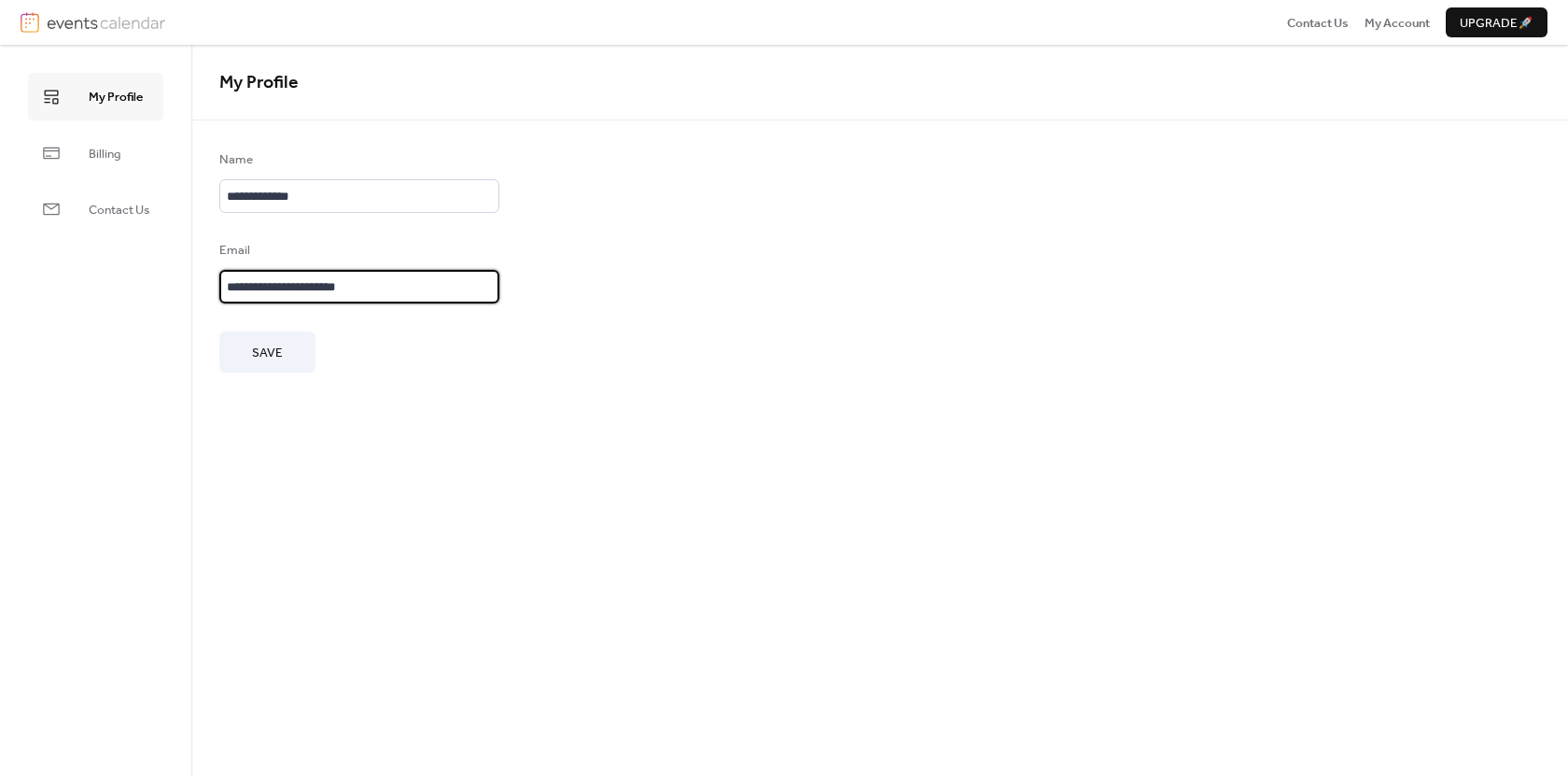 click on "**********" at bounding box center (359, 287) 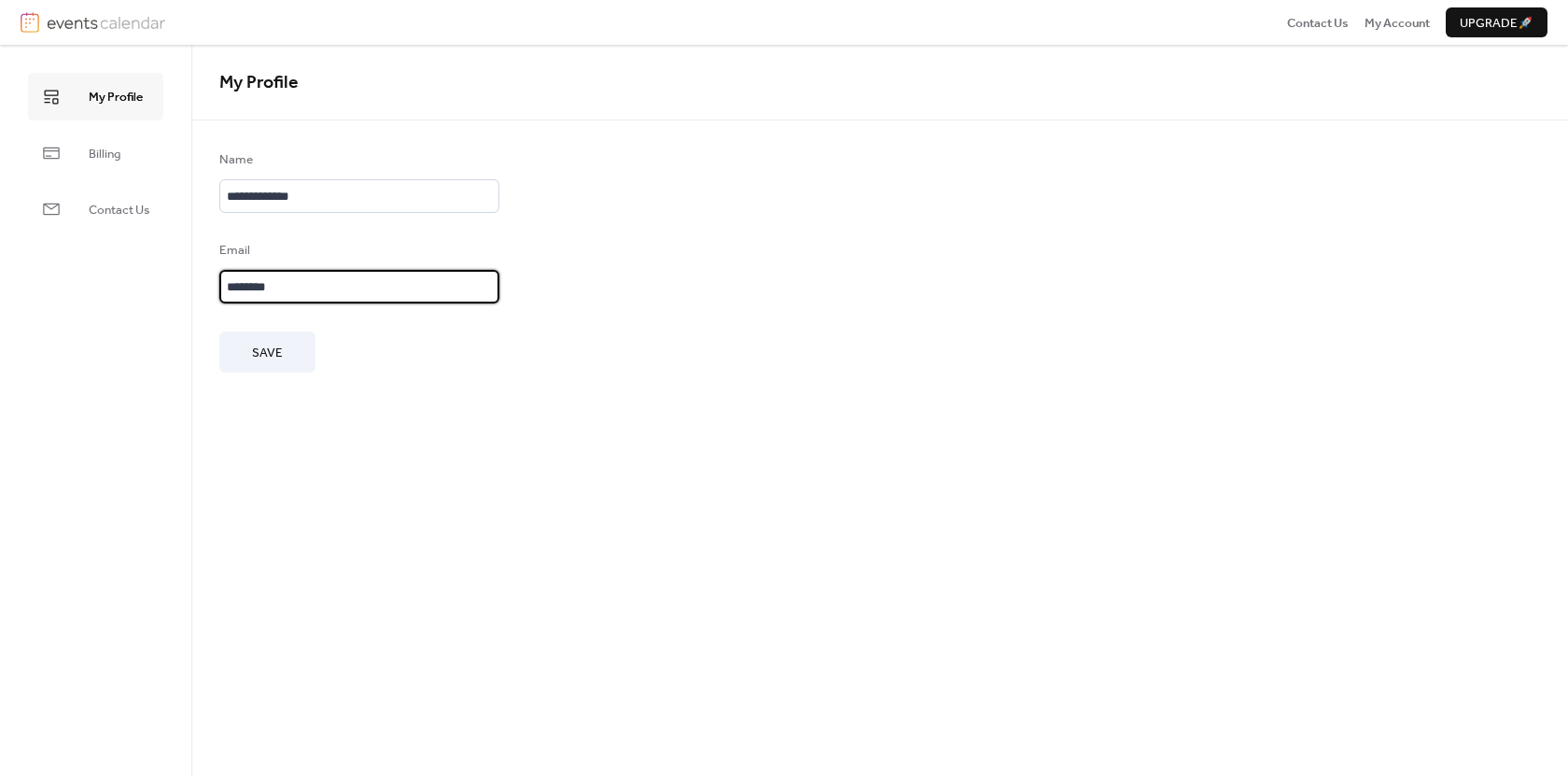 type on "**********" 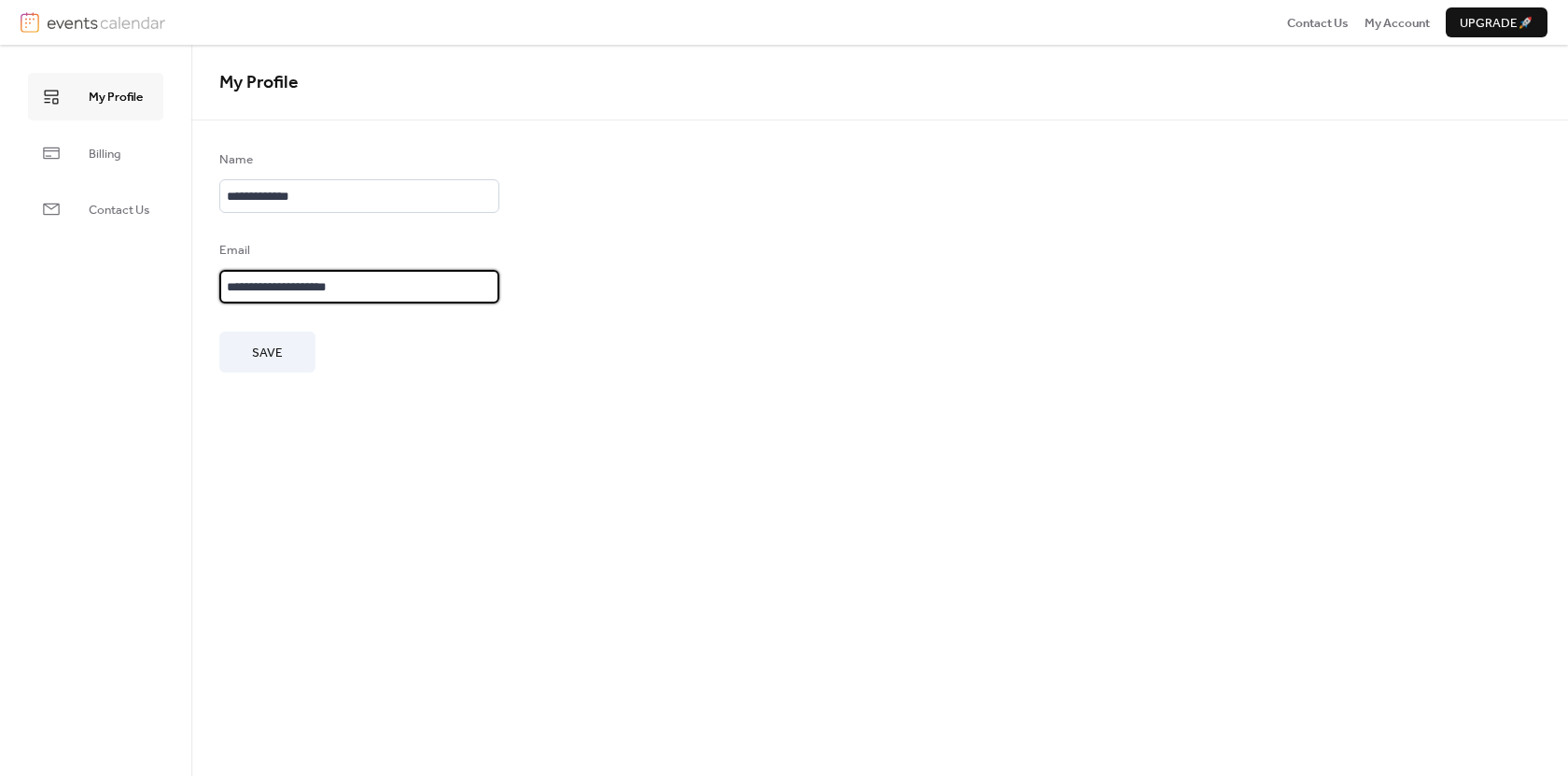 click on "Save" at bounding box center [267, 353] 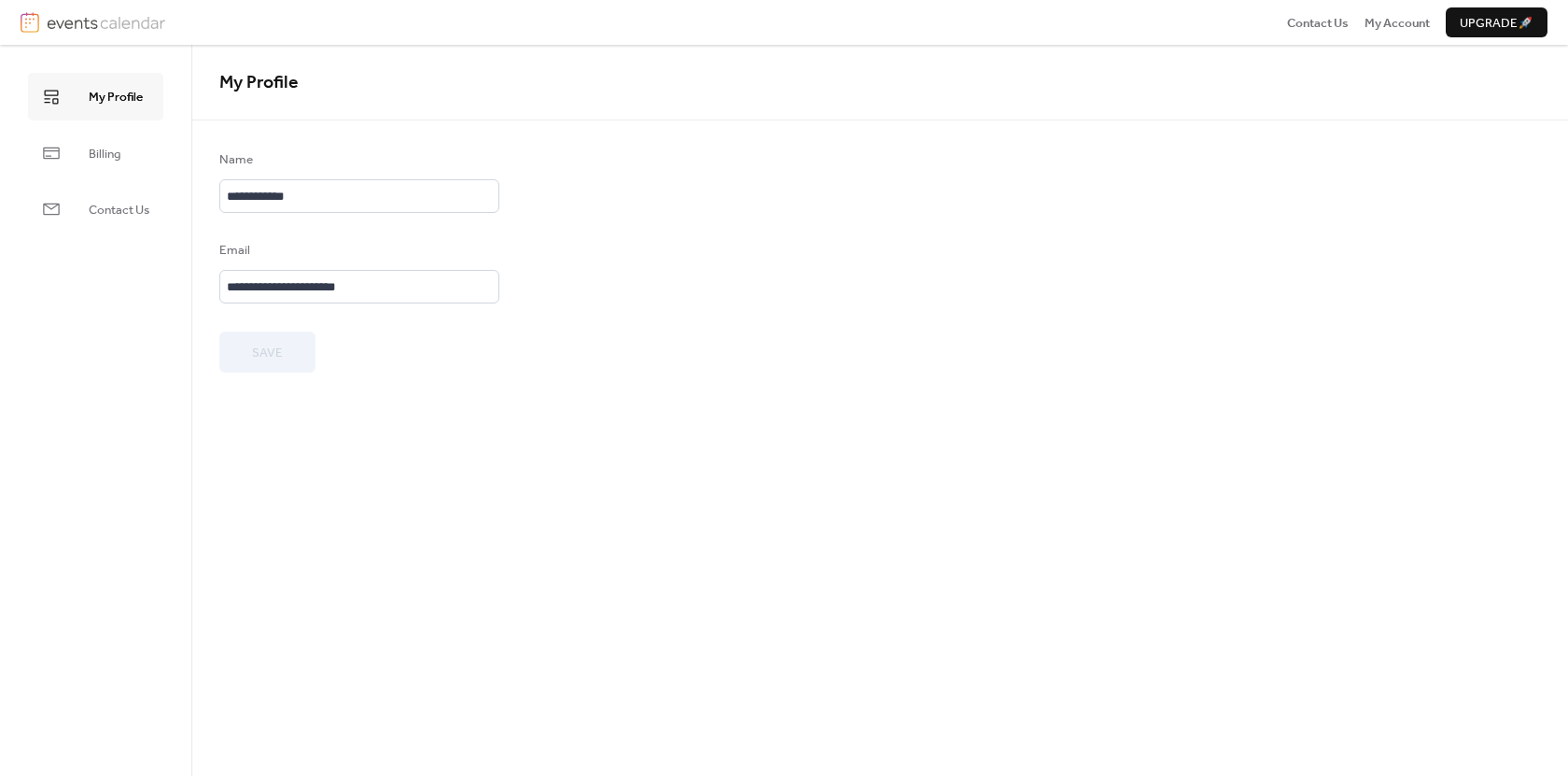 type on "**********" 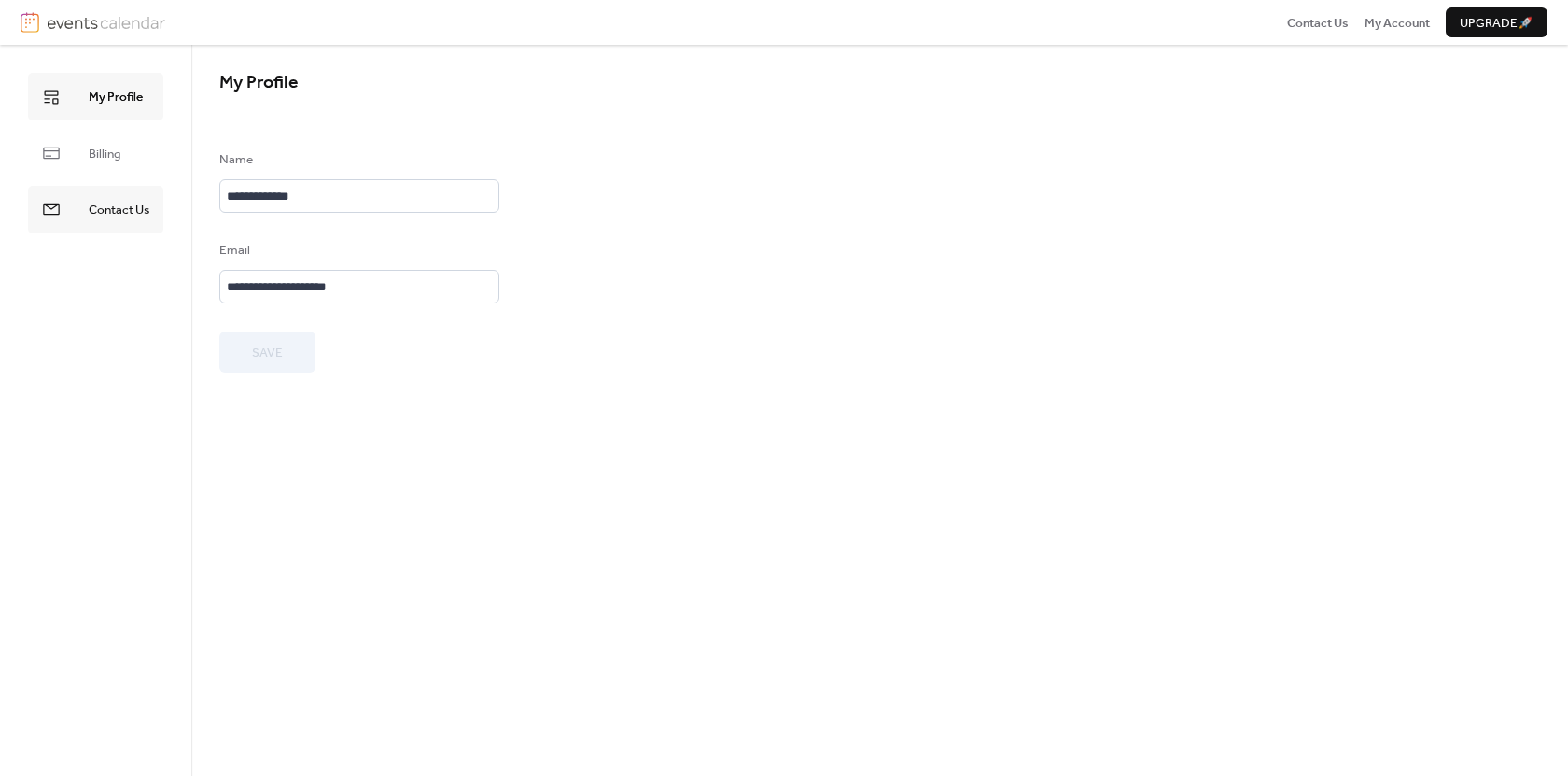 click on "Contact Us" at bounding box center [119, 210] 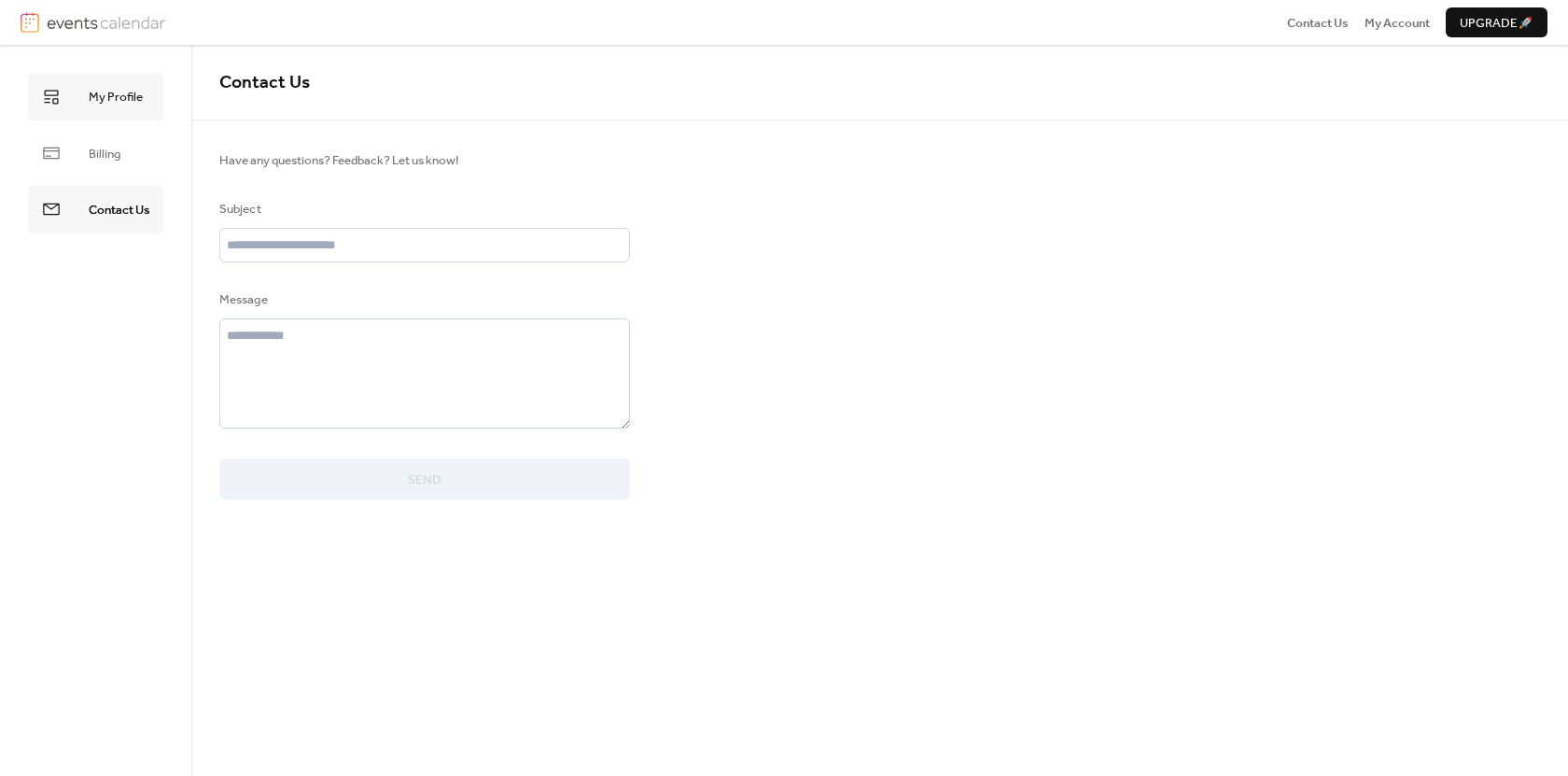 click on "My Profile" at bounding box center [116, 97] 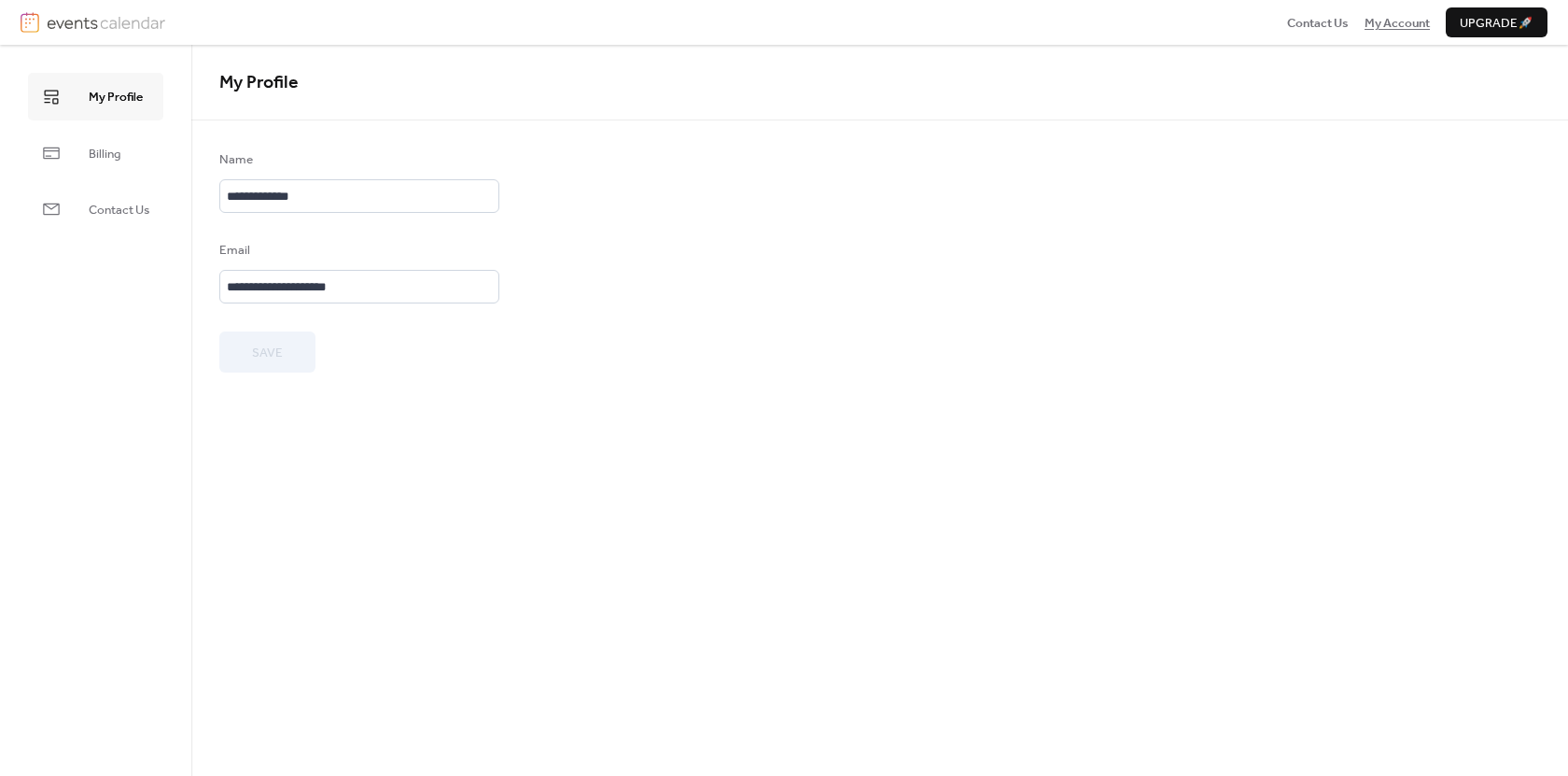 click on "My Account" at bounding box center (1397, 23) 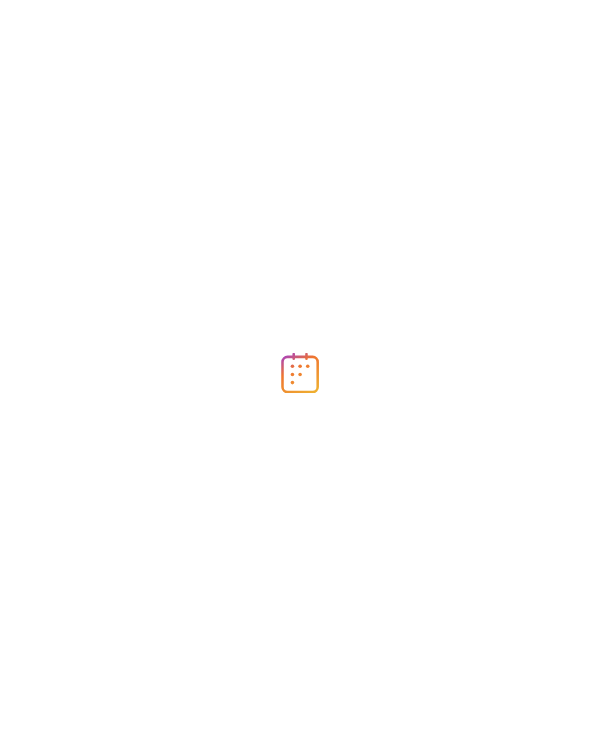scroll, scrollTop: 0, scrollLeft: 0, axis: both 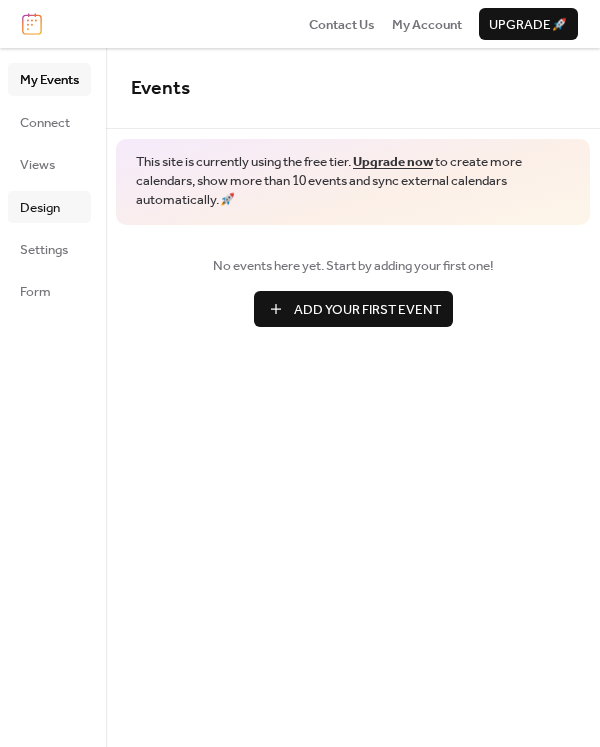 click on "Design" at bounding box center (40, 208) 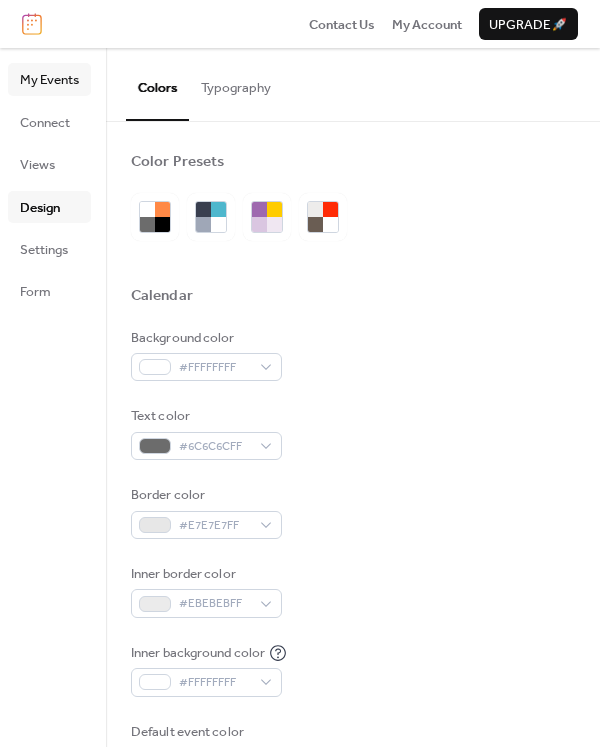 click on "My Events" at bounding box center (49, 80) 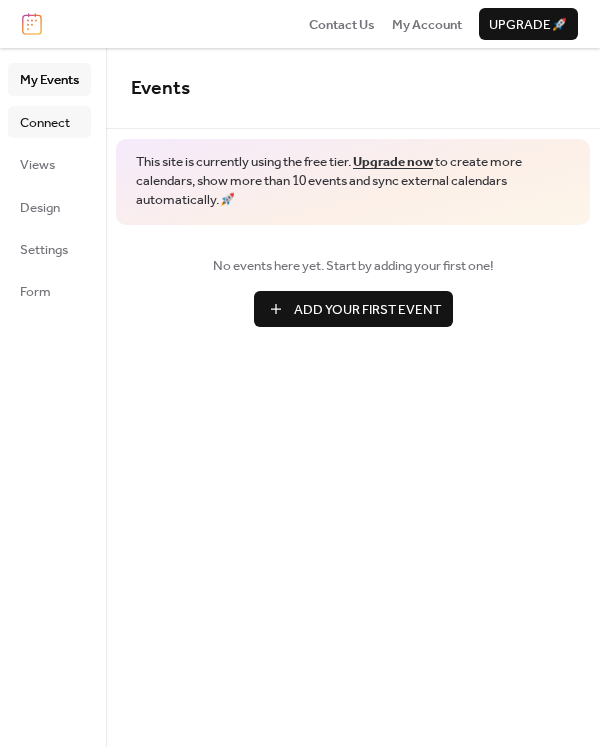click on "Connect" at bounding box center (49, 122) 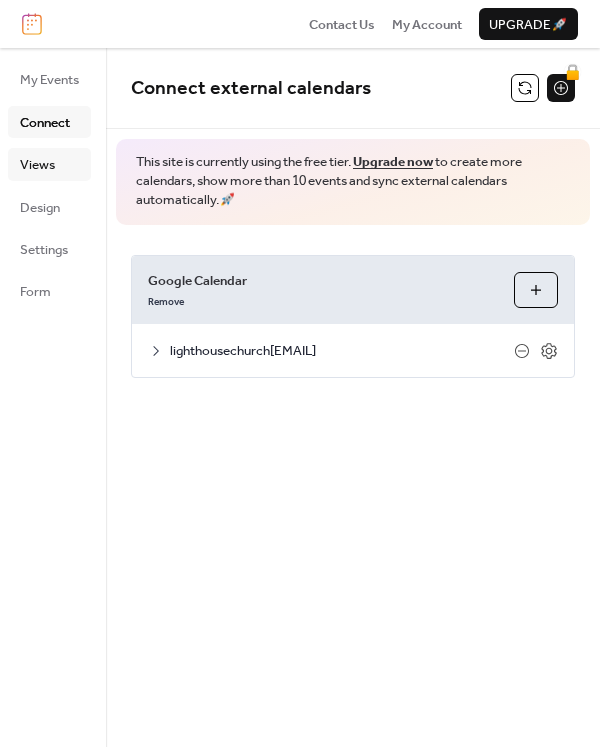 click on "Views" at bounding box center (37, 165) 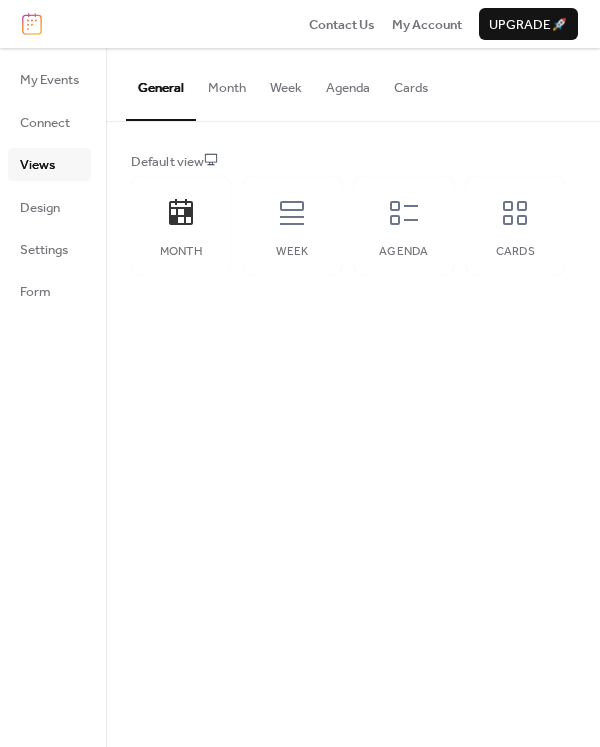 click on "Month" at bounding box center [227, 83] 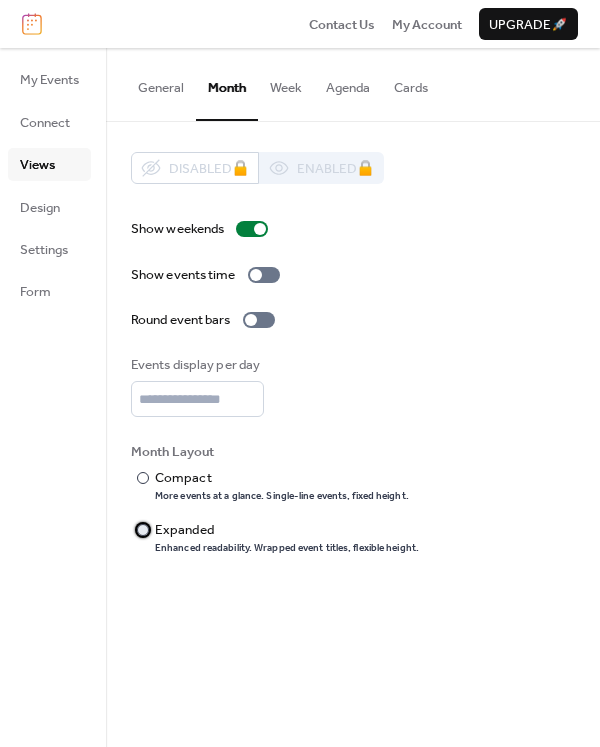 click on "​" at bounding box center (133, 530) 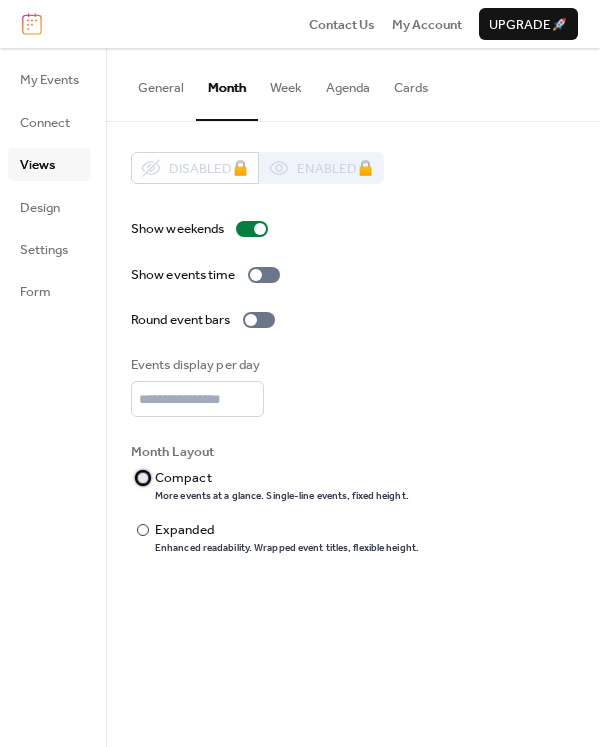click on "​" at bounding box center (141, 478) 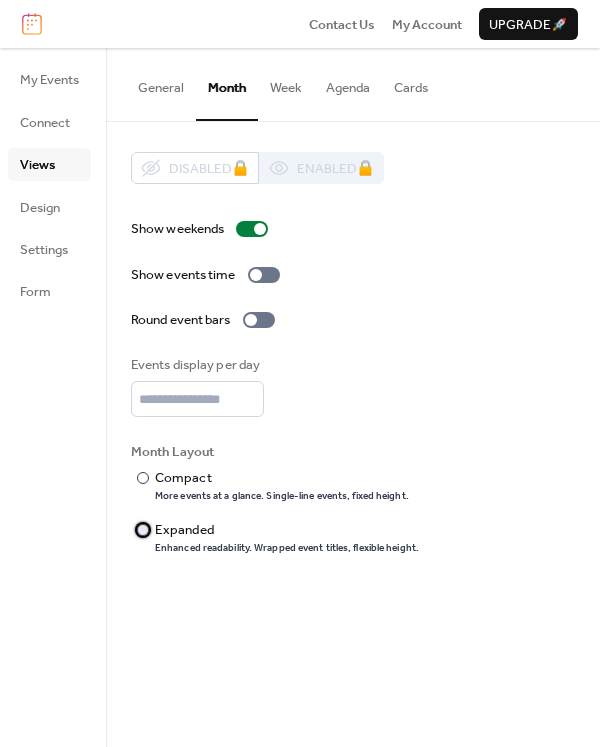 click on "​ Expanded Enhanced readability. Wrapped event titles, flexible height." at bounding box center (275, 538) 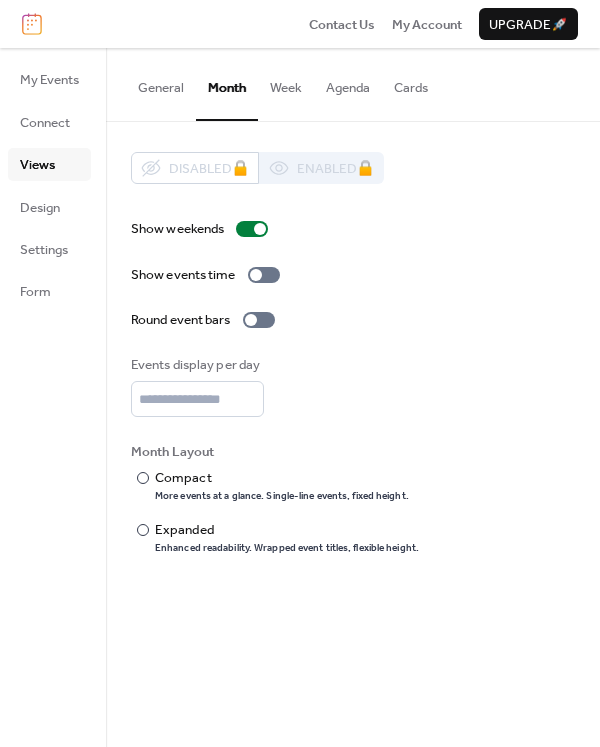 click on "Agenda" at bounding box center (348, 83) 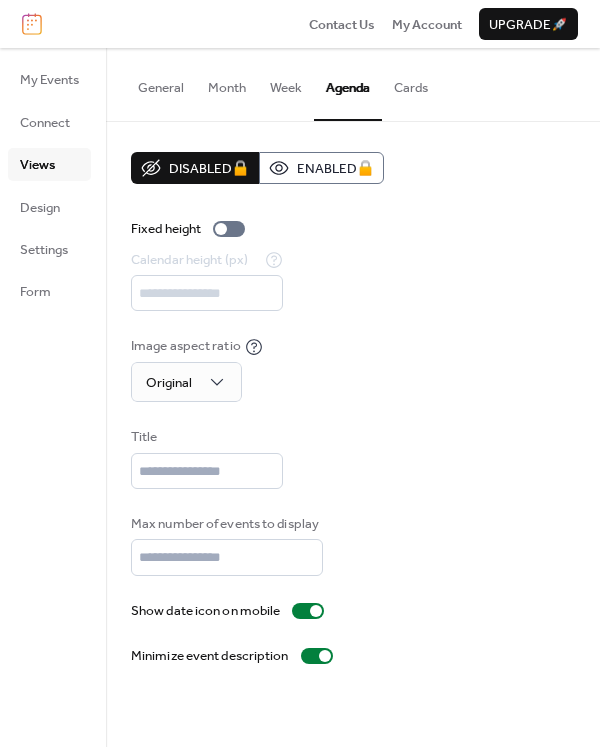click on "Week" at bounding box center [286, 83] 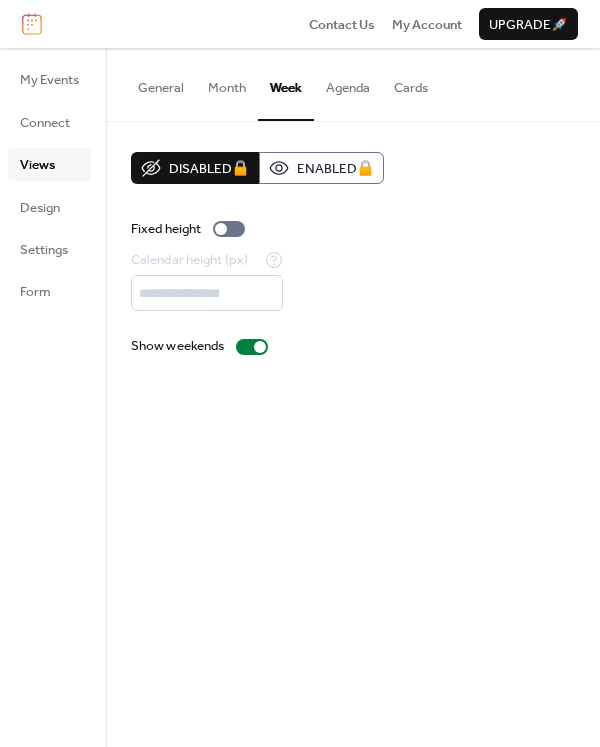 click on "Month" at bounding box center [227, 83] 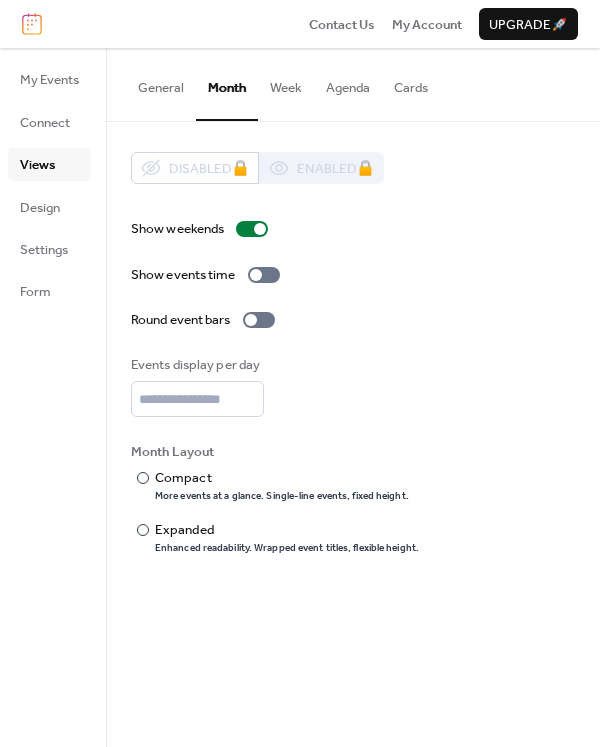 click on "Cards" at bounding box center [411, 83] 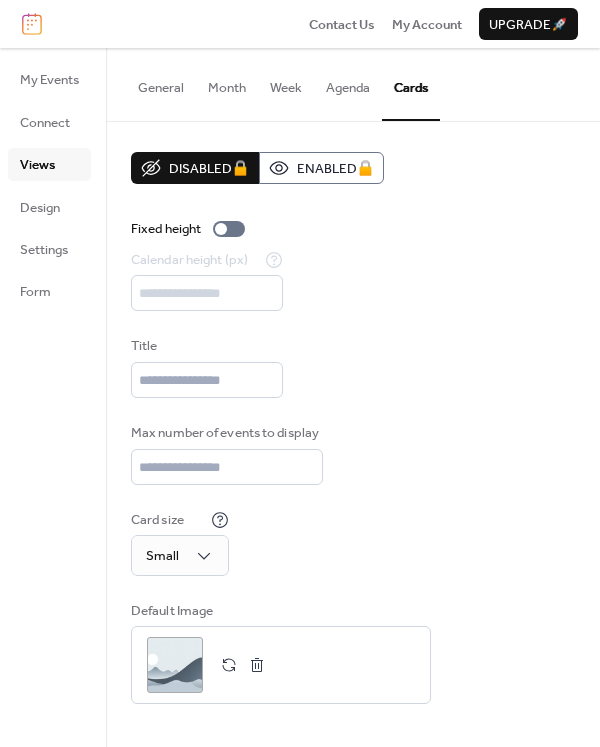 click on "General" at bounding box center [161, 83] 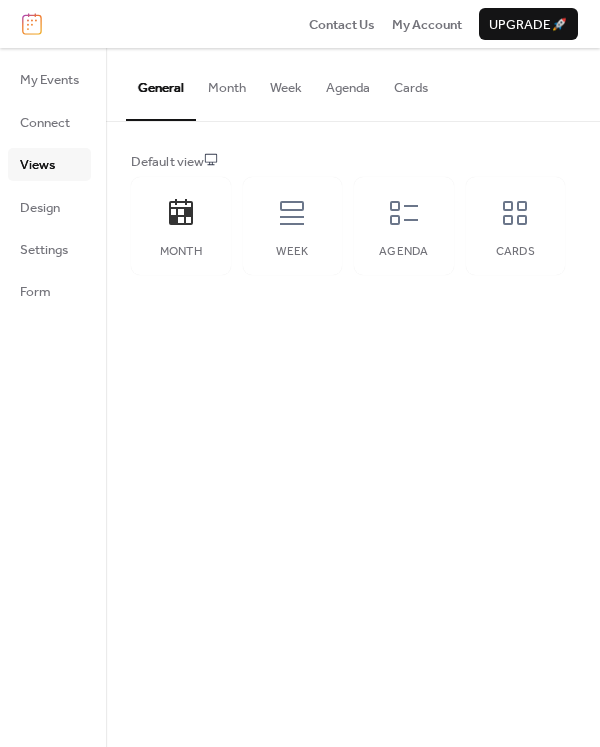 click on "Month" at bounding box center [227, 83] 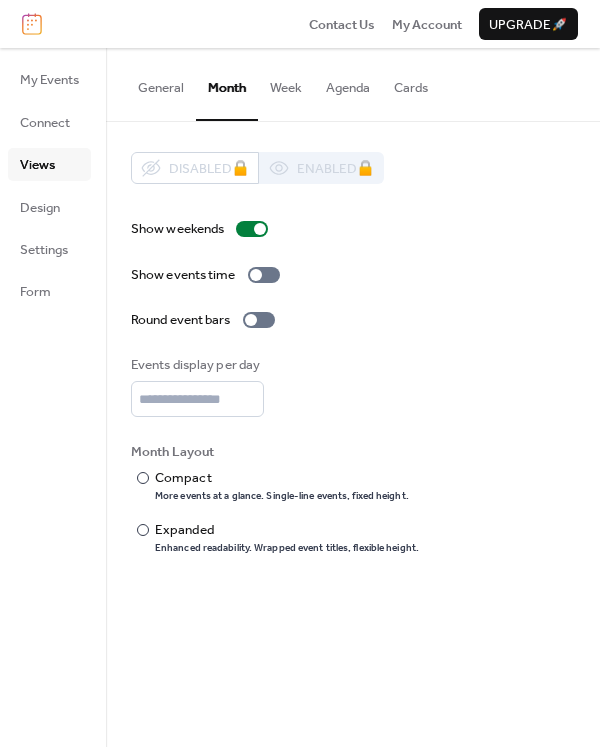 click on "General" at bounding box center (161, 83) 